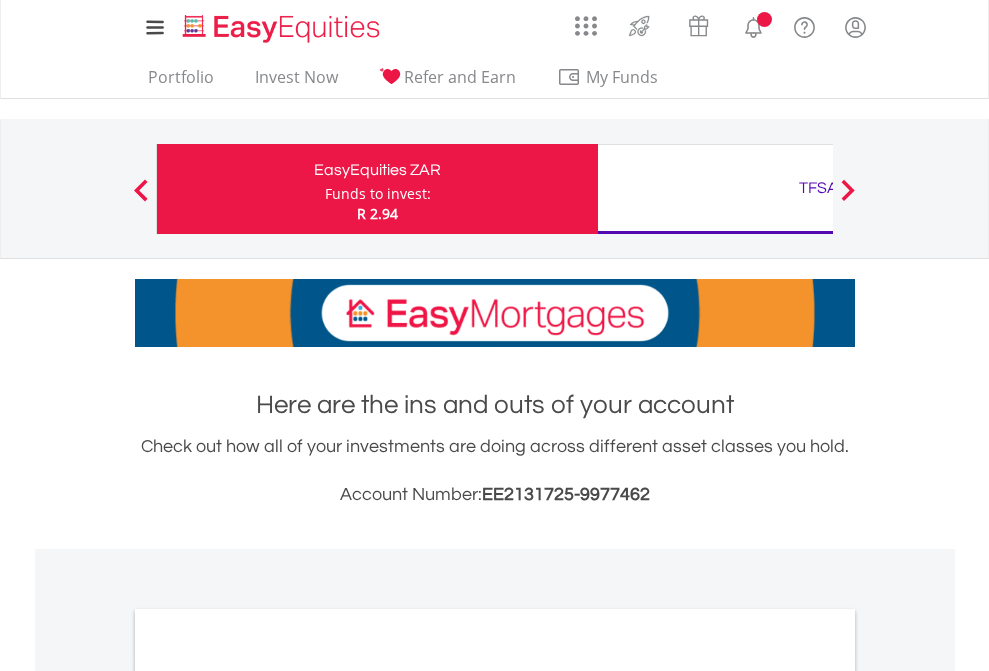 scroll, scrollTop: 0, scrollLeft: 0, axis: both 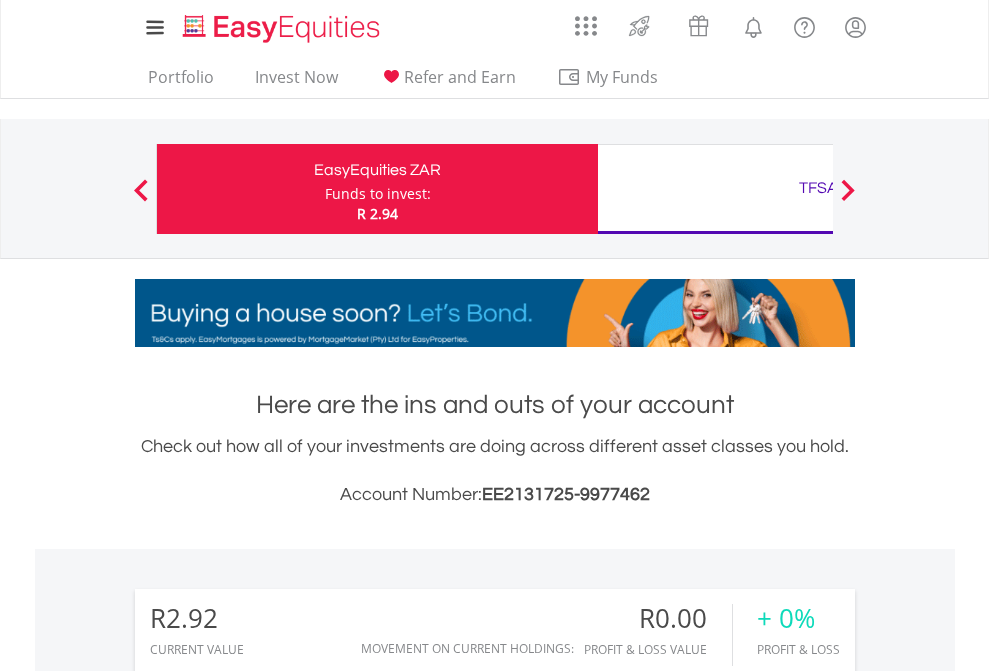 click on "Funds to invest:" at bounding box center (378, 194) 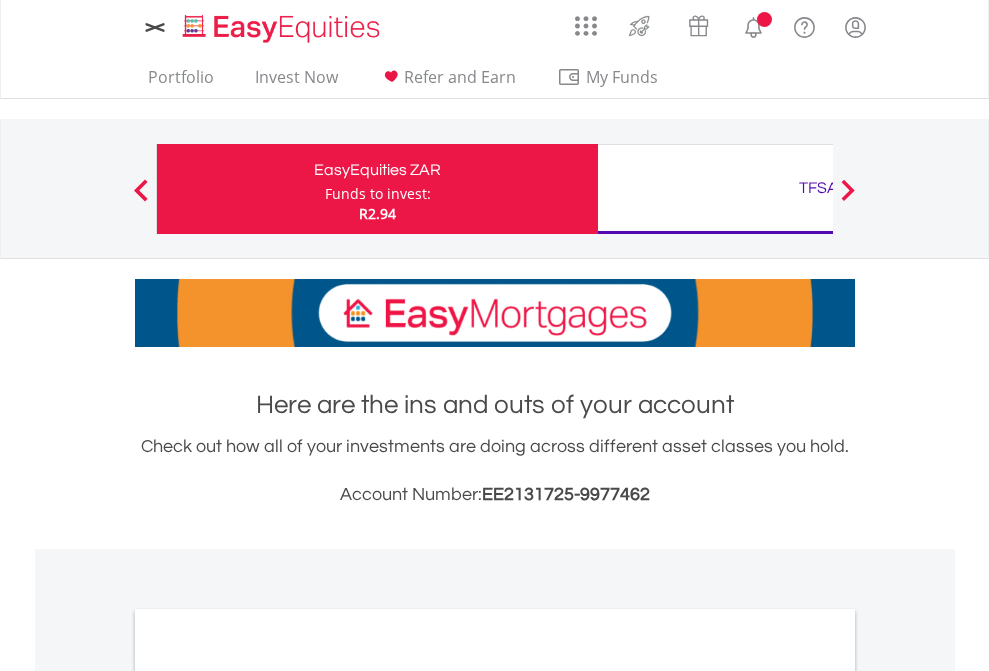 scroll, scrollTop: 0, scrollLeft: 0, axis: both 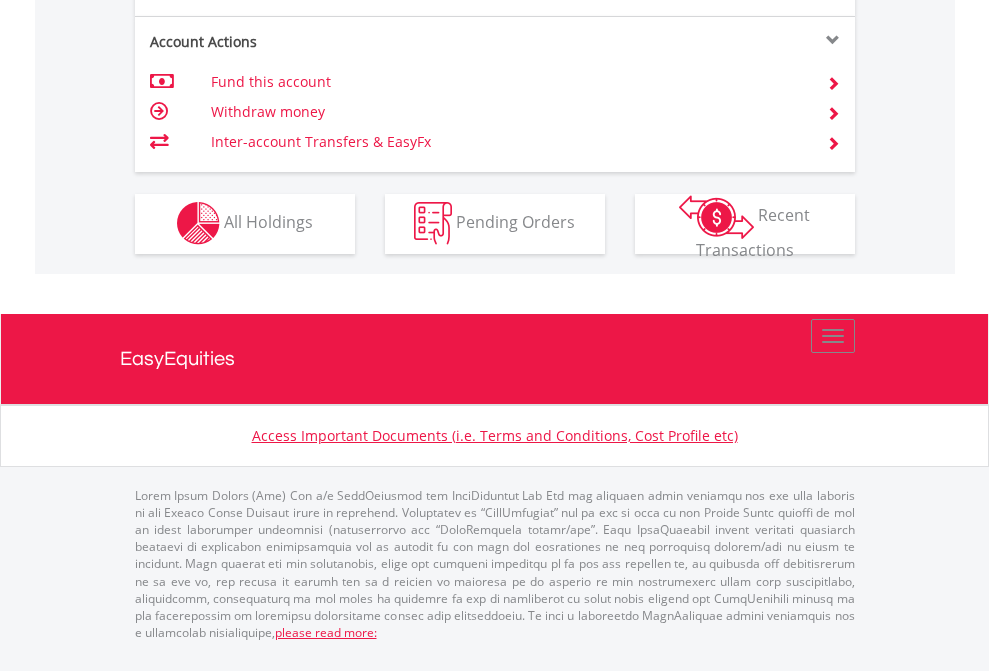 click on "Investment types" at bounding box center (706, -353) 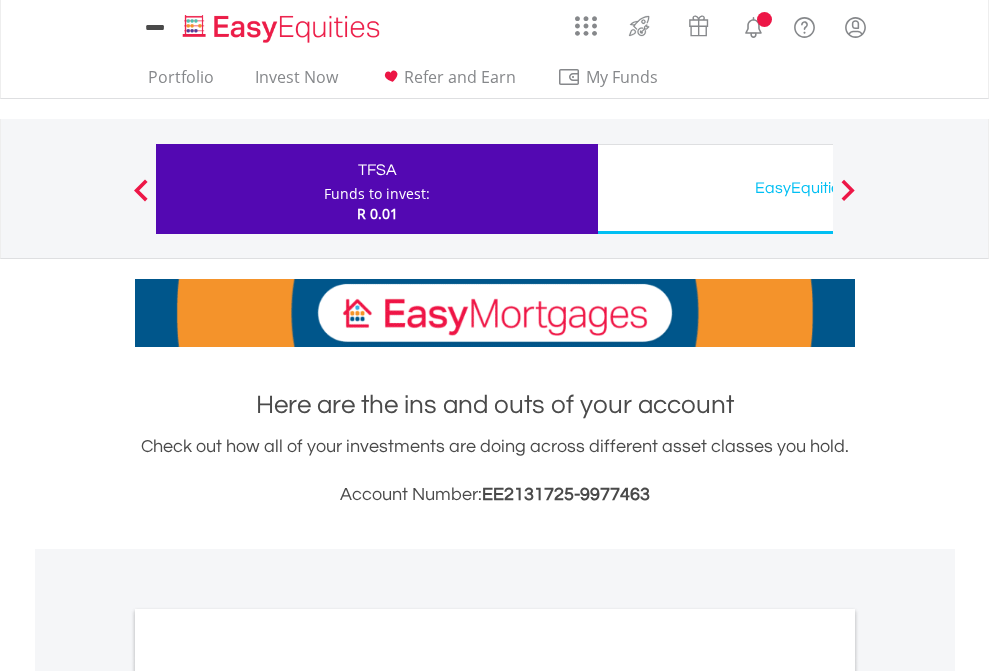 scroll, scrollTop: 0, scrollLeft: 0, axis: both 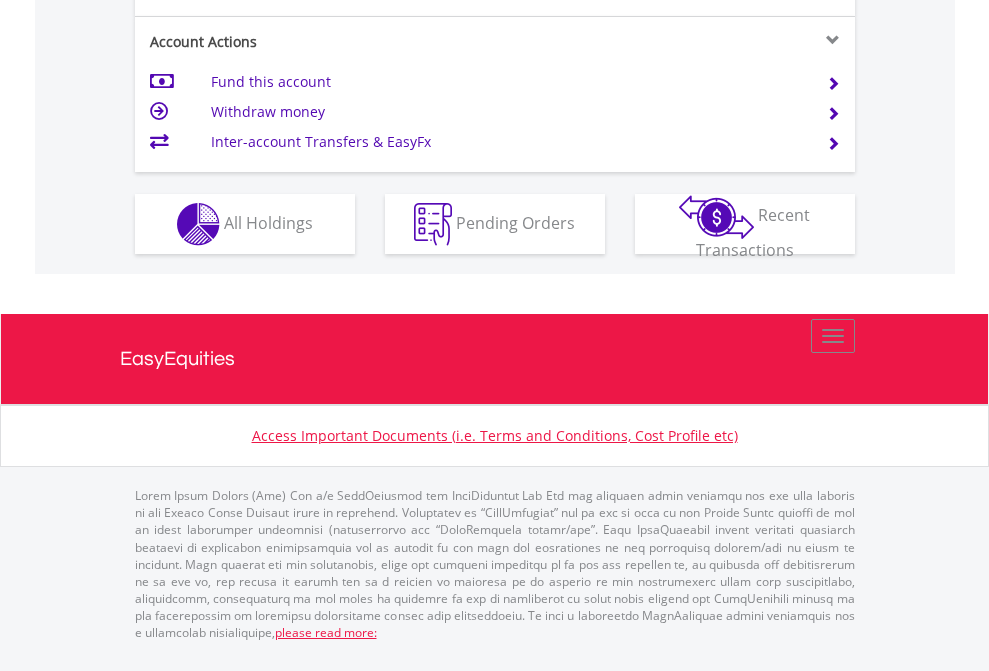click on "Investment types" at bounding box center [706, -337] 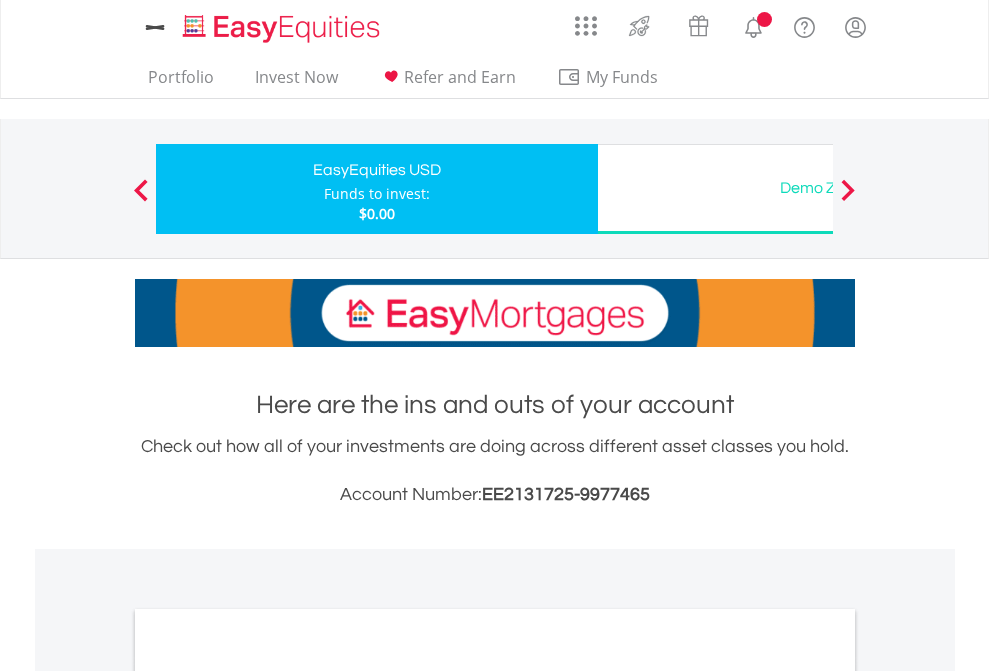 scroll, scrollTop: 0, scrollLeft: 0, axis: both 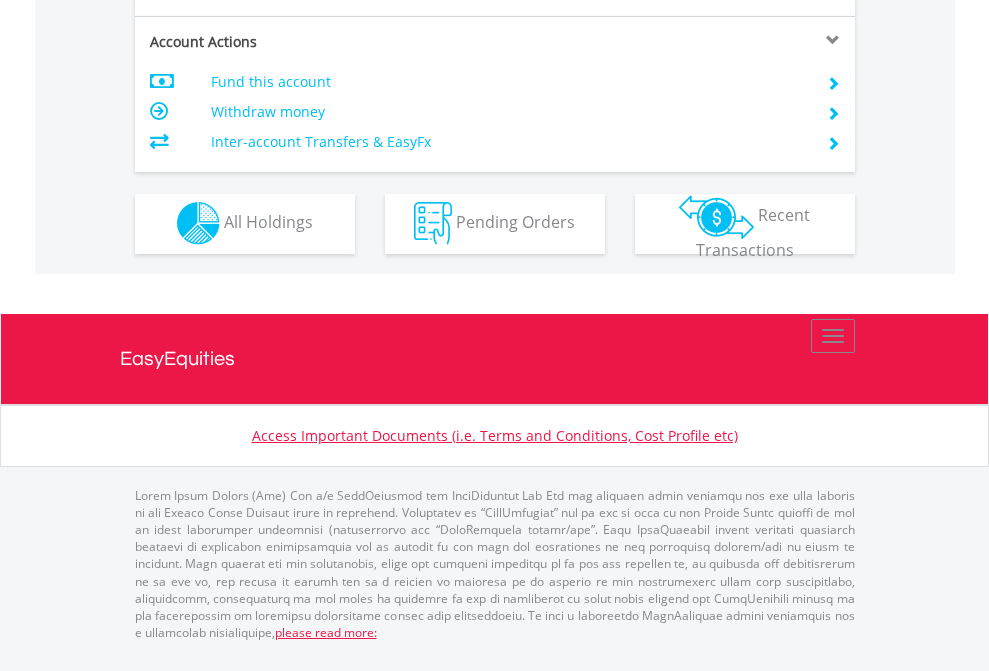 click on "Investment types" at bounding box center (706, -353) 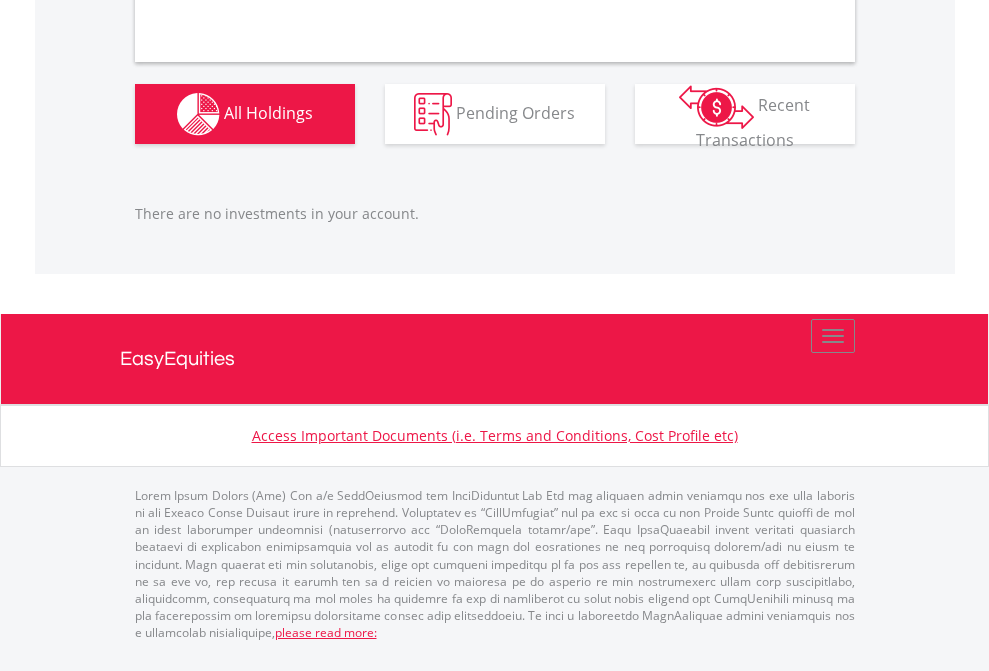 scroll, scrollTop: 1980, scrollLeft: 0, axis: vertical 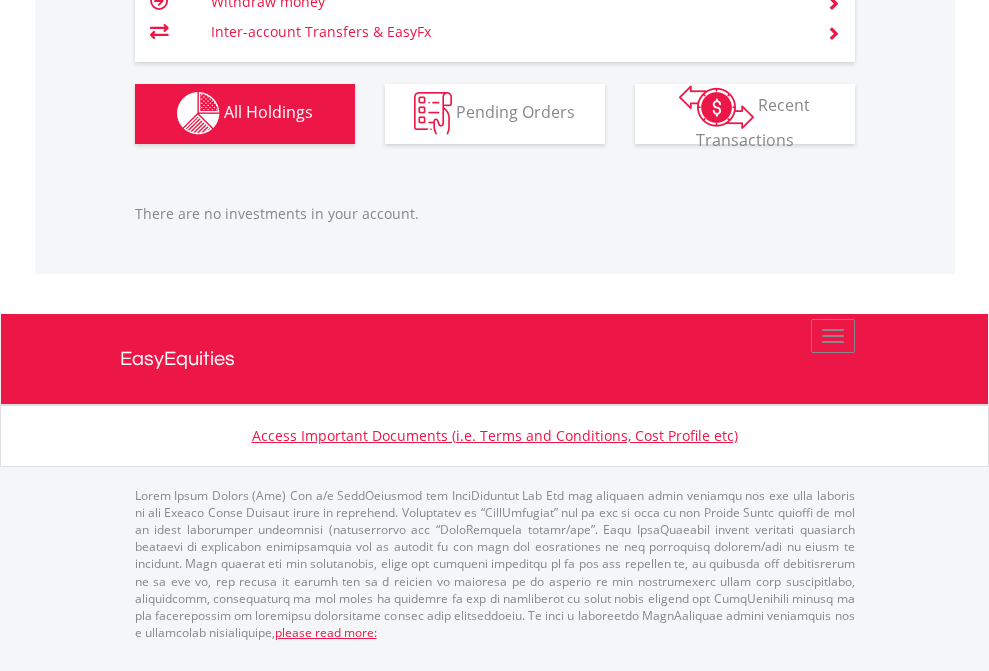 click on "TFSA" at bounding box center (818, -1142) 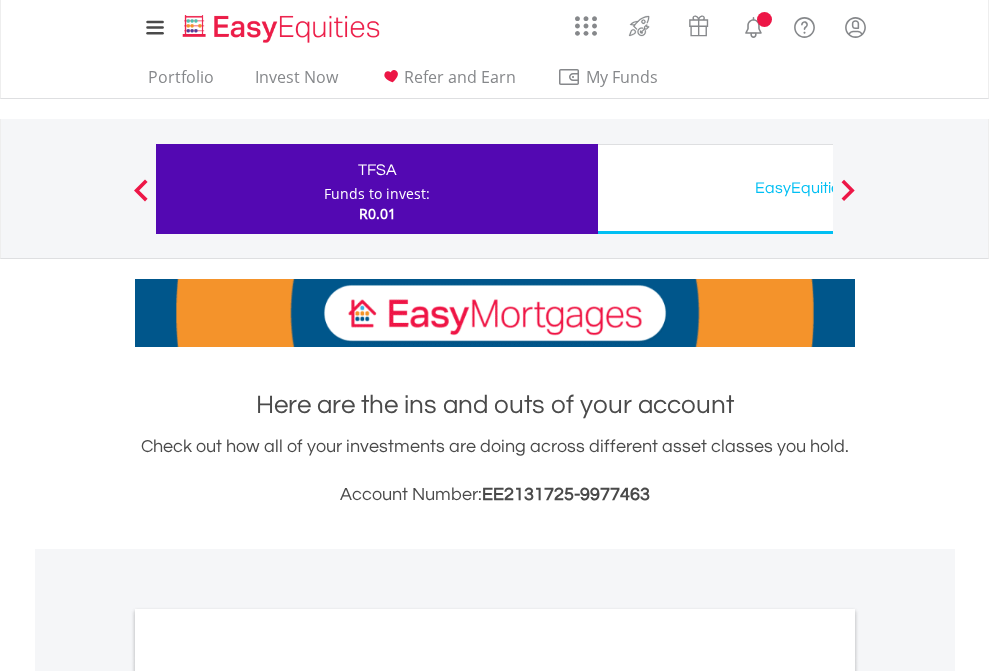 scroll, scrollTop: 0, scrollLeft: 0, axis: both 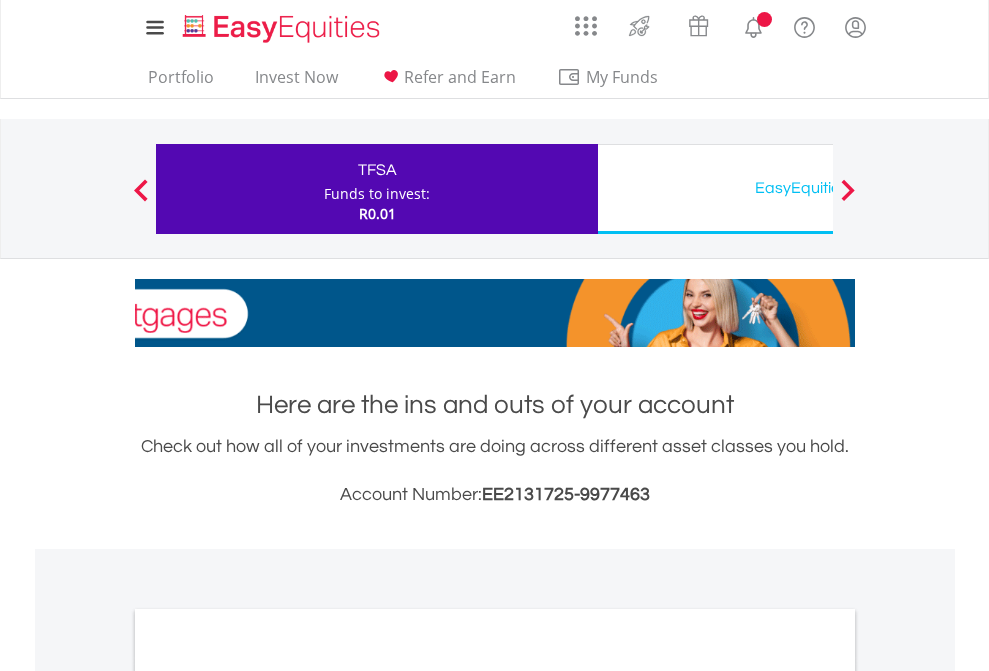 click on "All Holdings" at bounding box center [268, 1096] 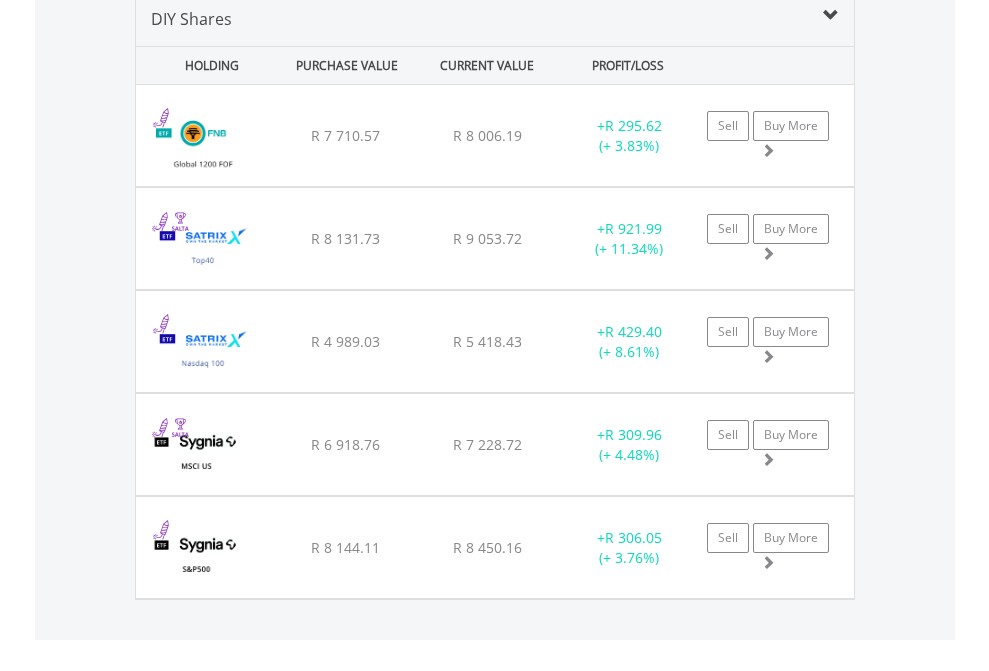 scroll, scrollTop: 1933, scrollLeft: 0, axis: vertical 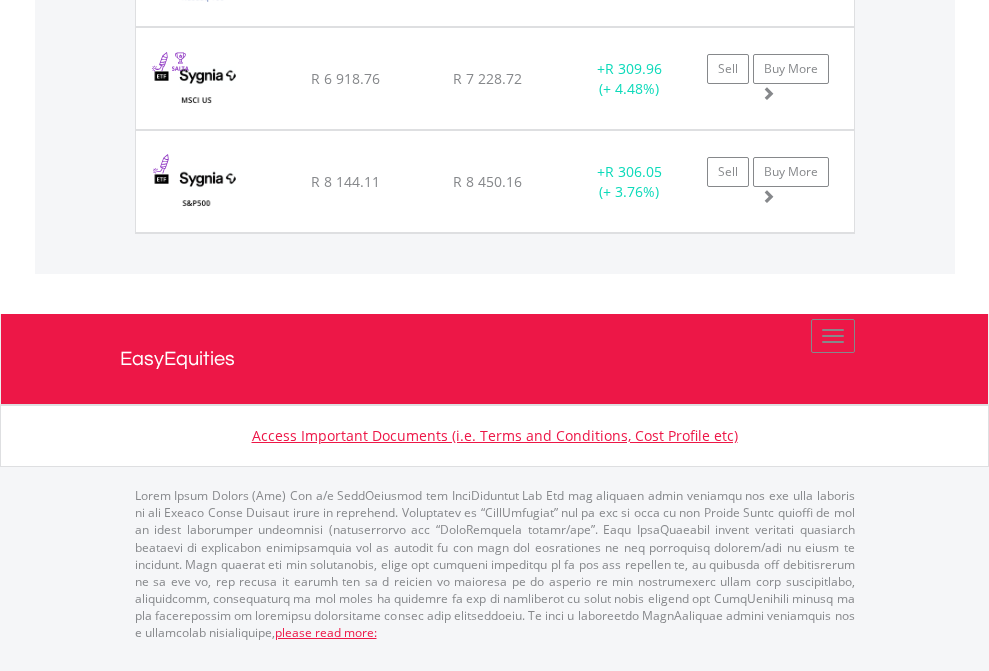 click on "EasyEquities USD" at bounding box center (818, -1380) 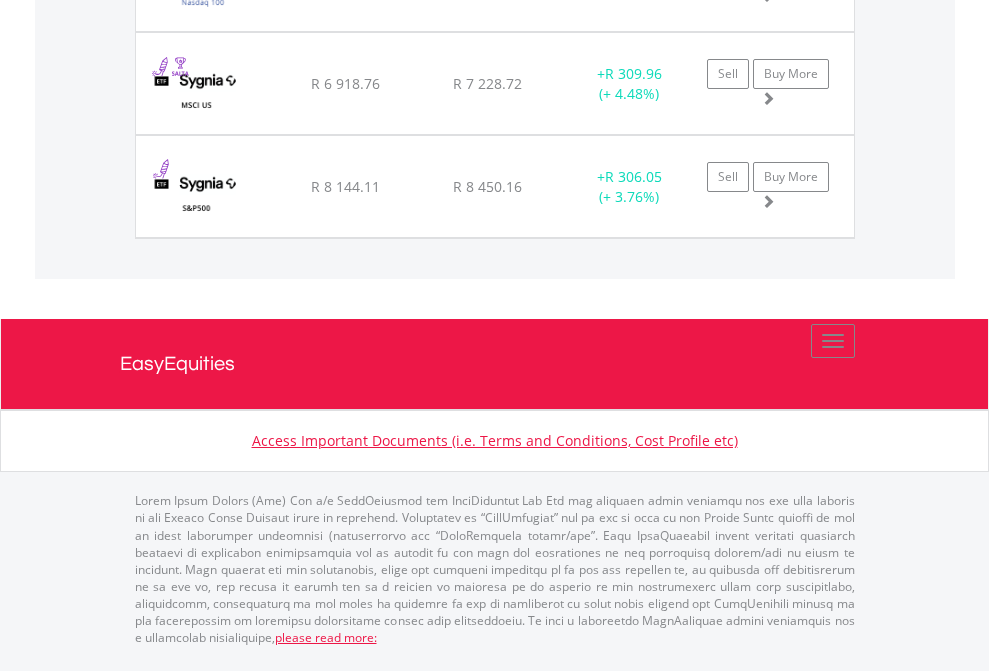 scroll, scrollTop: 144, scrollLeft: 0, axis: vertical 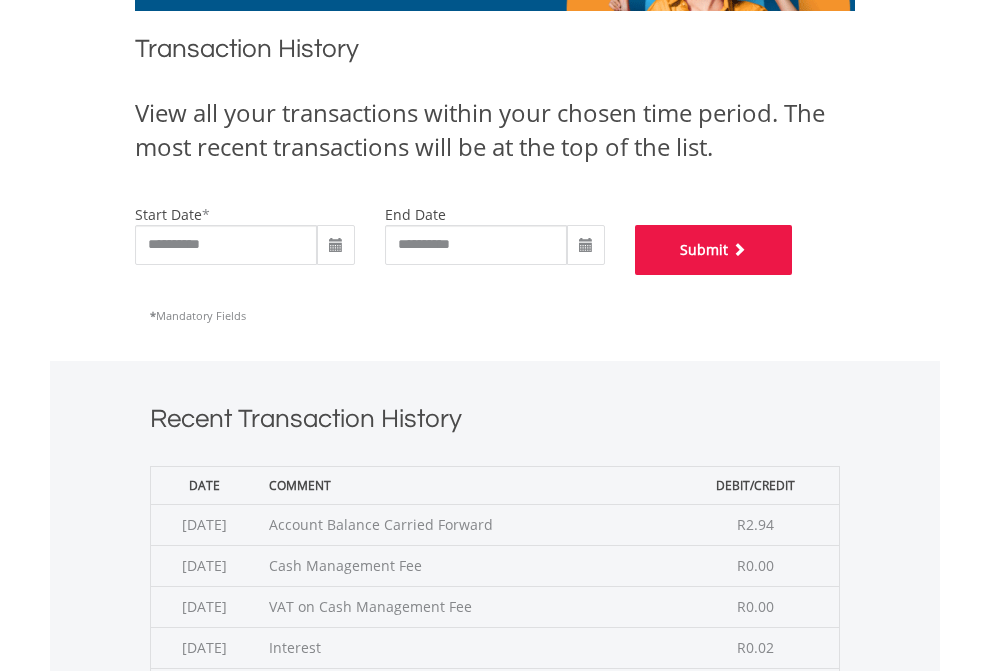 click on "Submit" at bounding box center (714, 250) 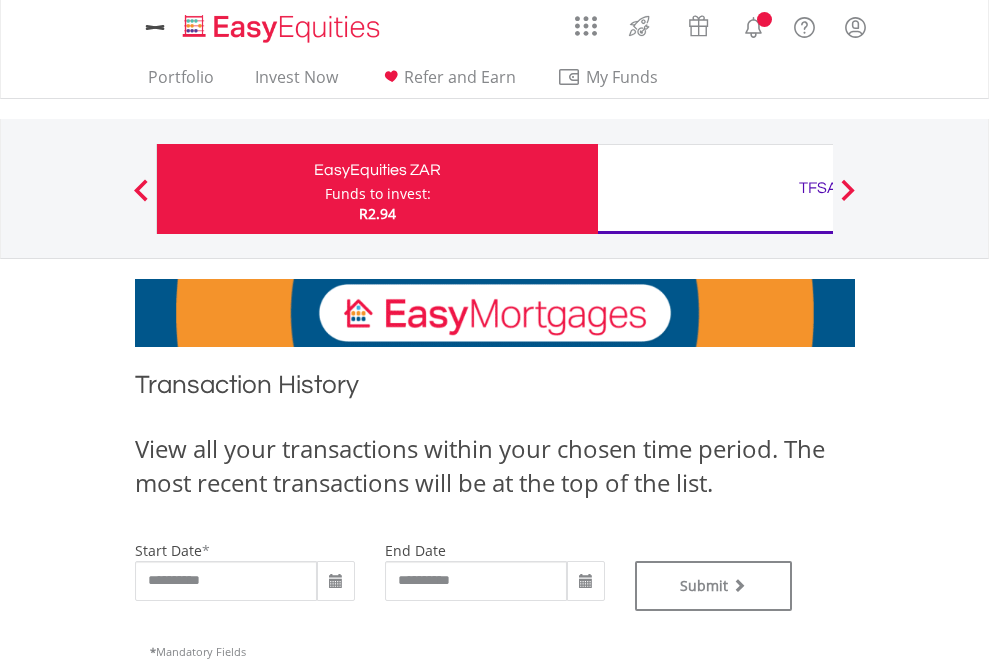 scroll, scrollTop: 0, scrollLeft: 0, axis: both 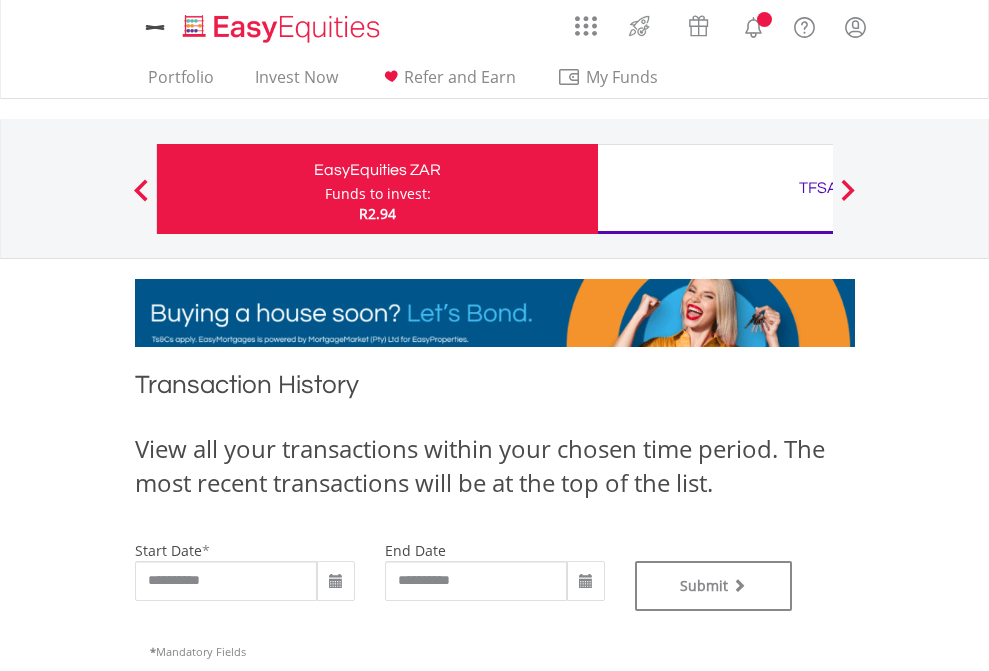 click on "TFSA" at bounding box center (818, 188) 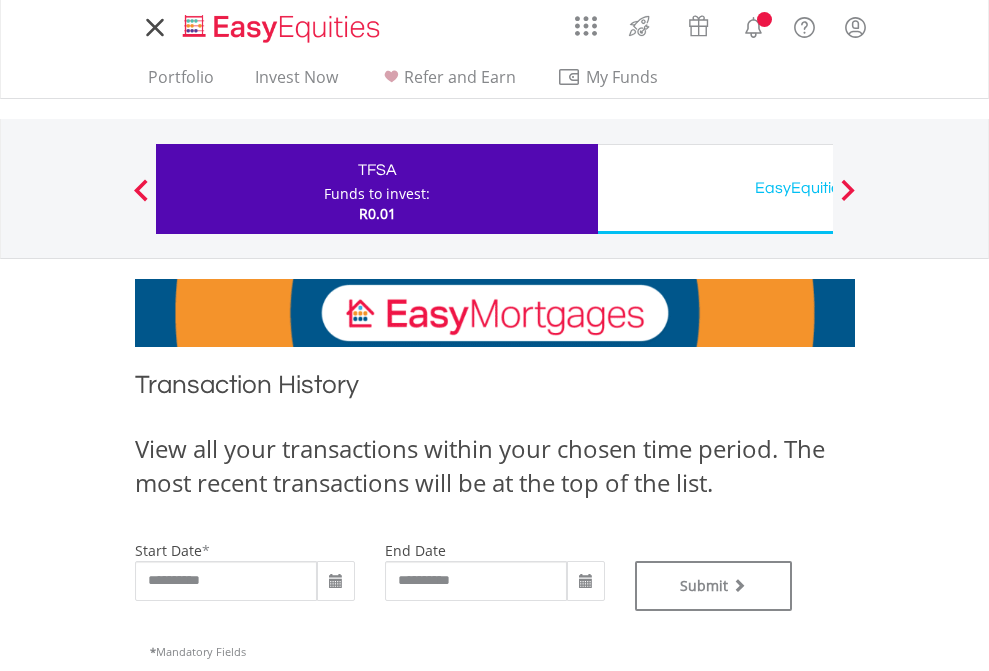 type on "**********" 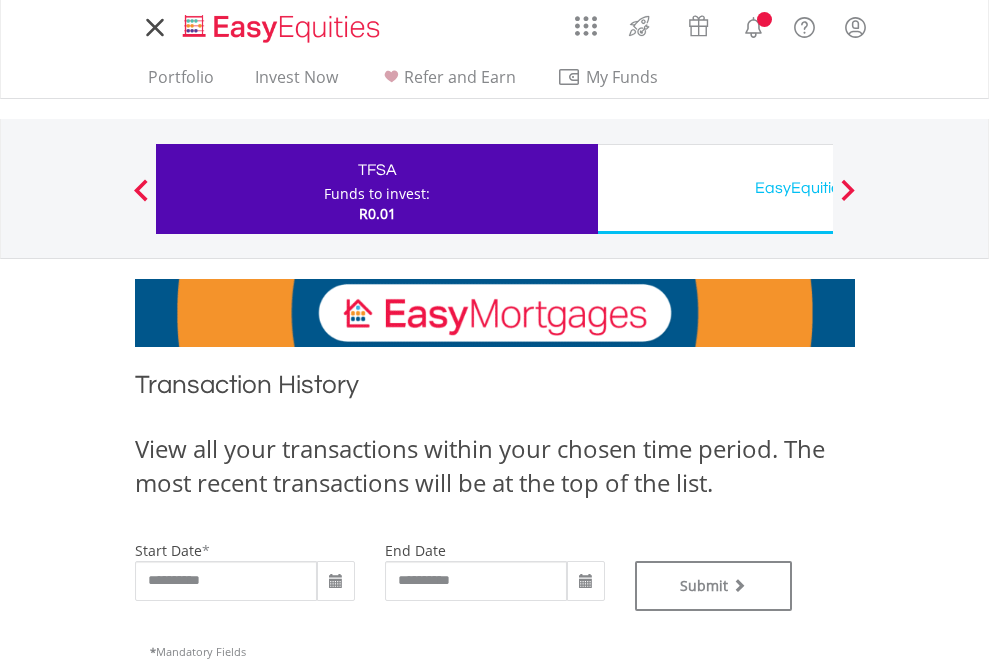 scroll, scrollTop: 0, scrollLeft: 0, axis: both 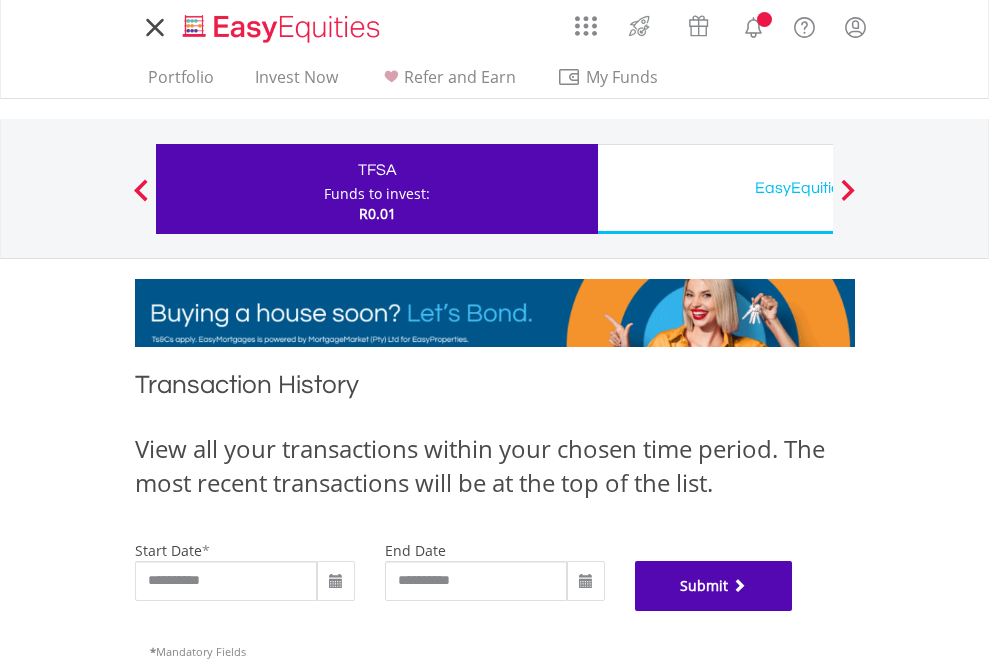 click on "Submit" at bounding box center [714, 586] 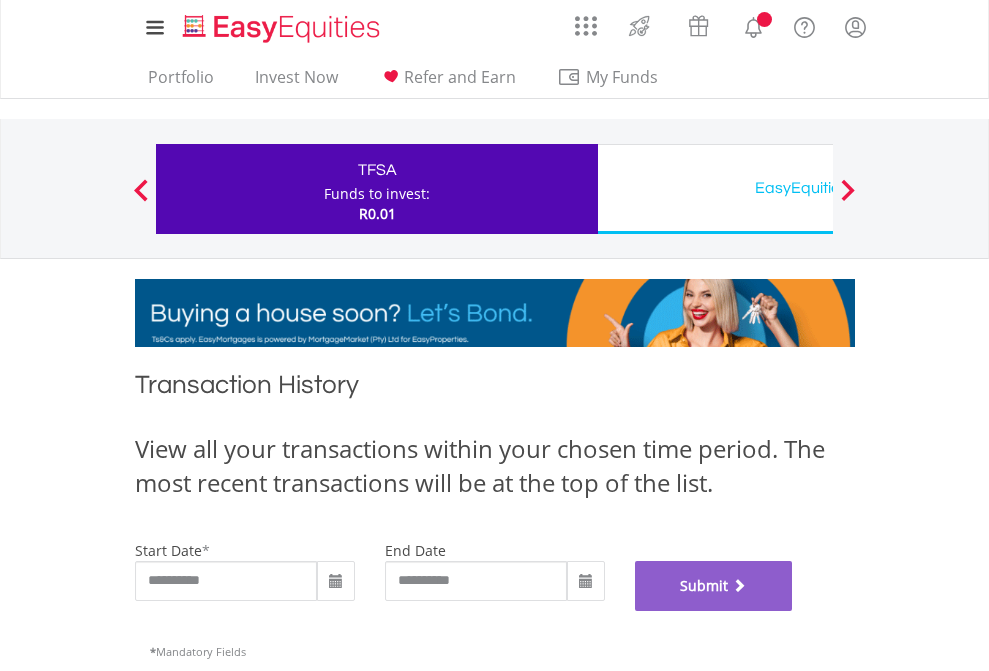 scroll, scrollTop: 811, scrollLeft: 0, axis: vertical 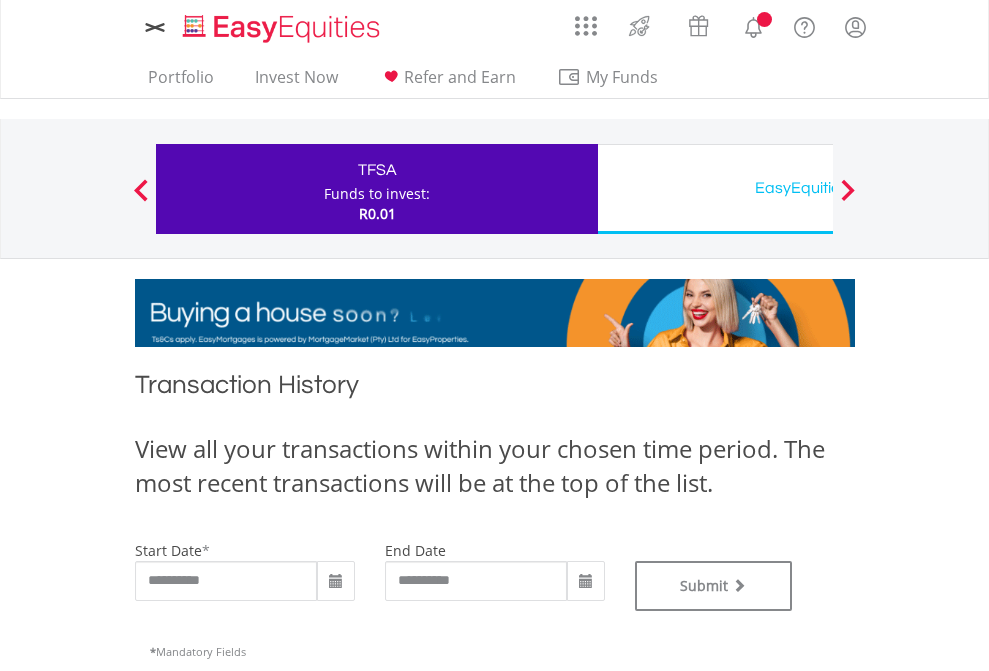 click on "EasyEquities USD" at bounding box center (818, 188) 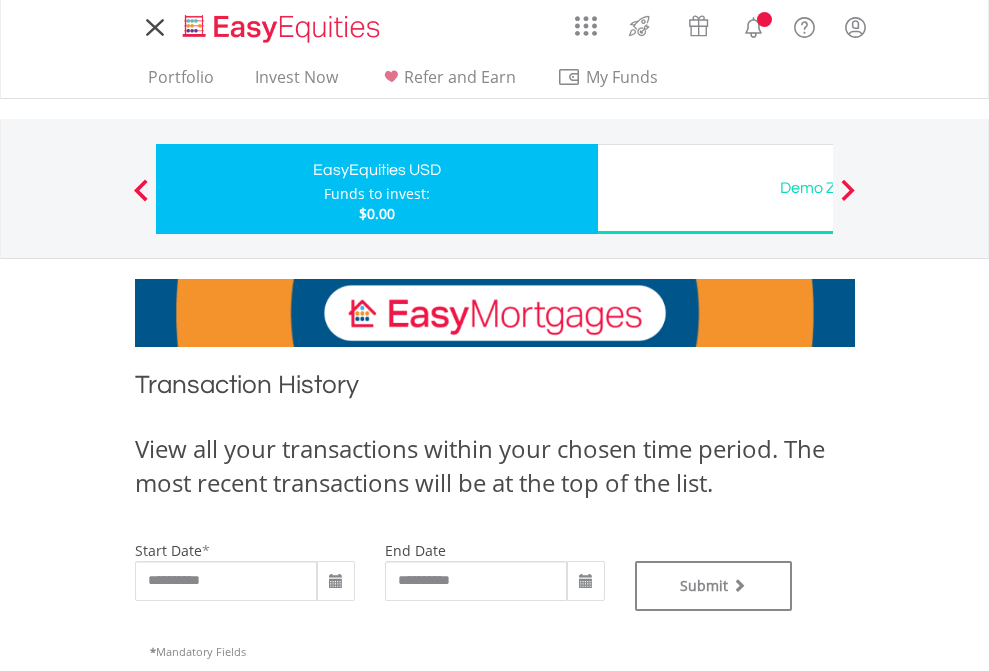 scroll, scrollTop: 0, scrollLeft: 0, axis: both 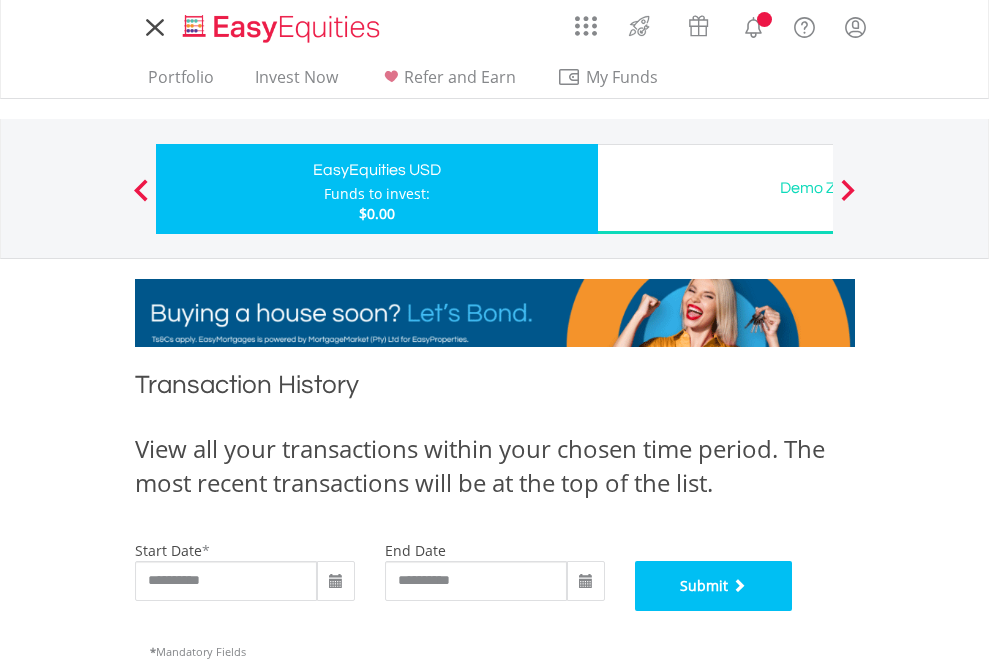 click on "Submit" at bounding box center (714, 586) 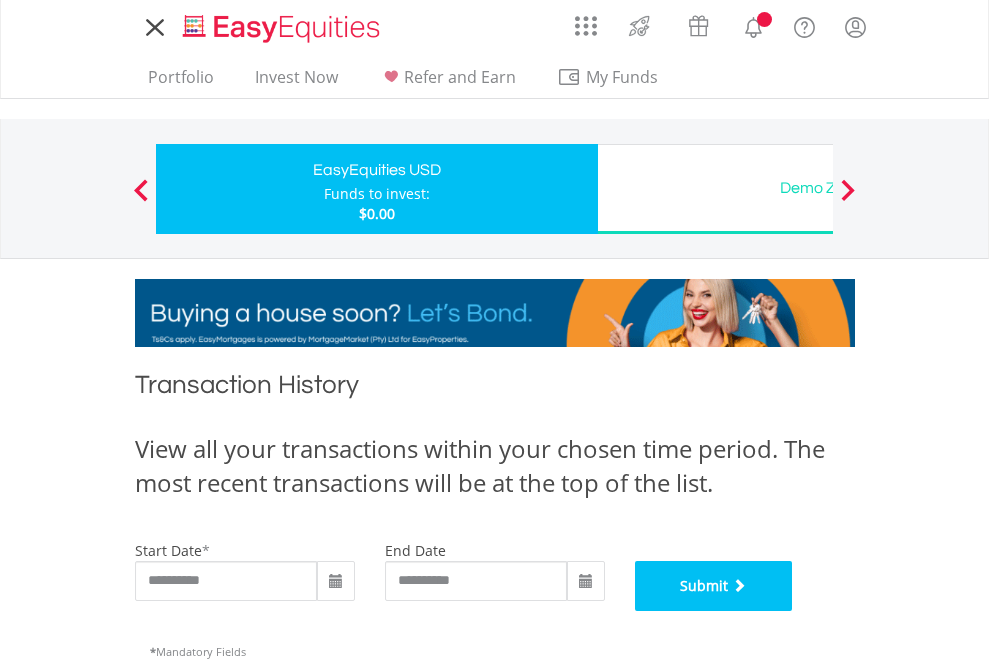 scroll, scrollTop: 811, scrollLeft: 0, axis: vertical 